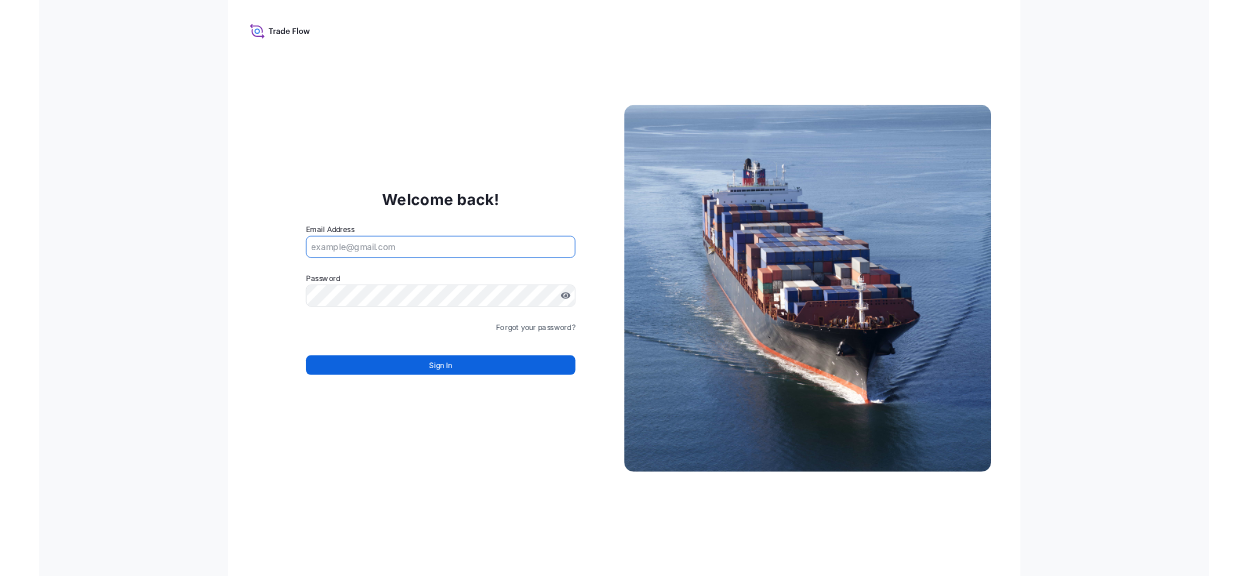 scroll, scrollTop: 0, scrollLeft: 0, axis: both 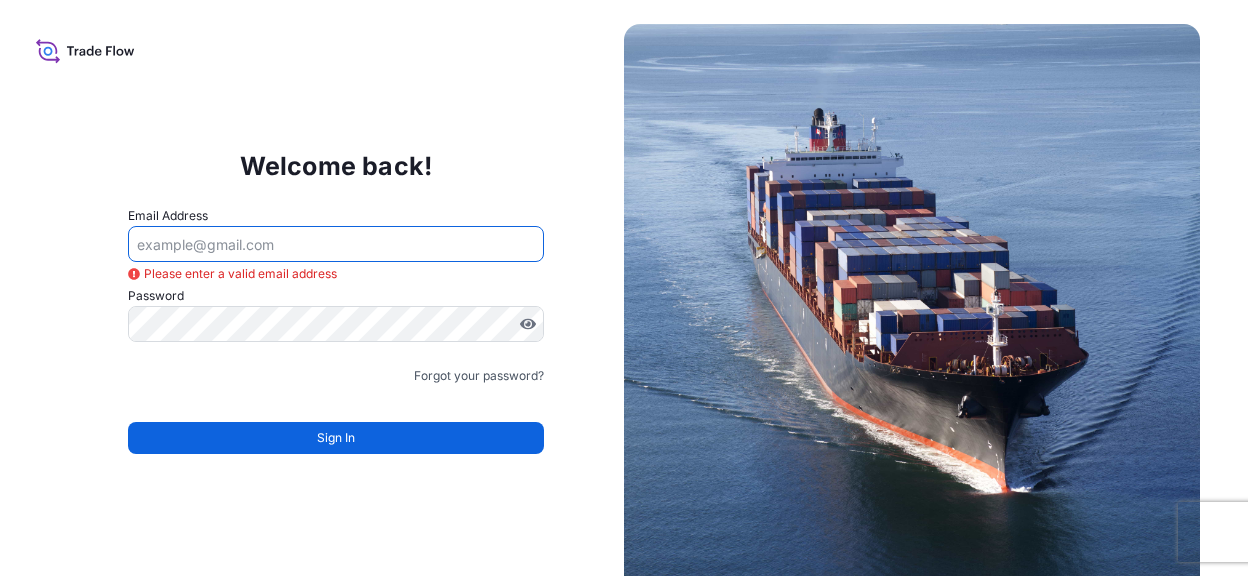 click on "Email Address" at bounding box center (336, 244) 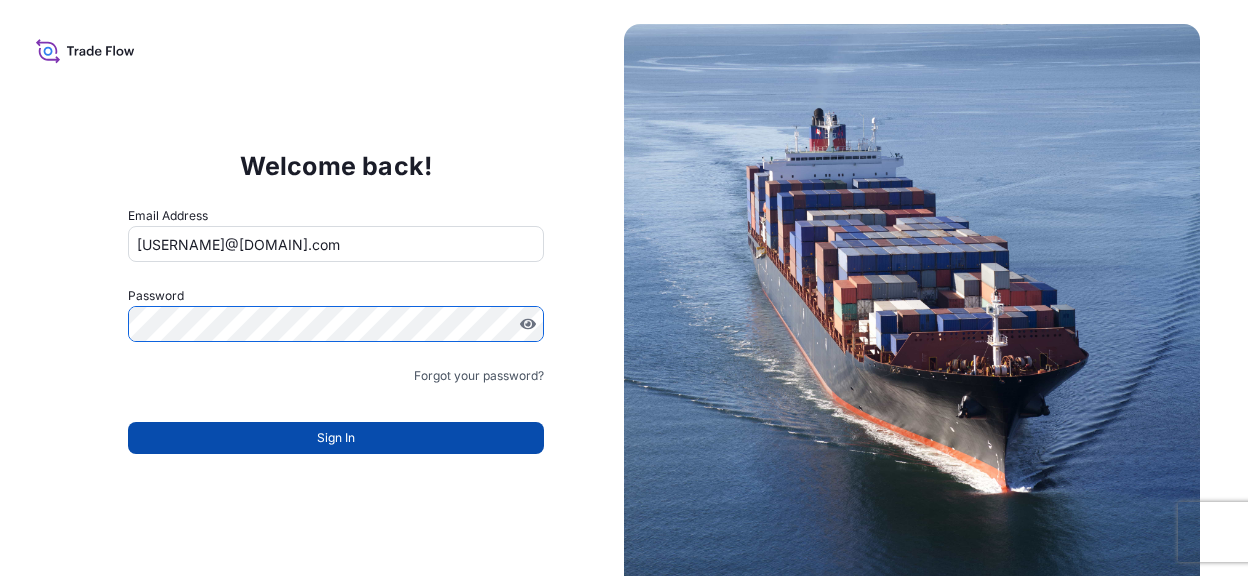click on "Sign In" at bounding box center [336, 438] 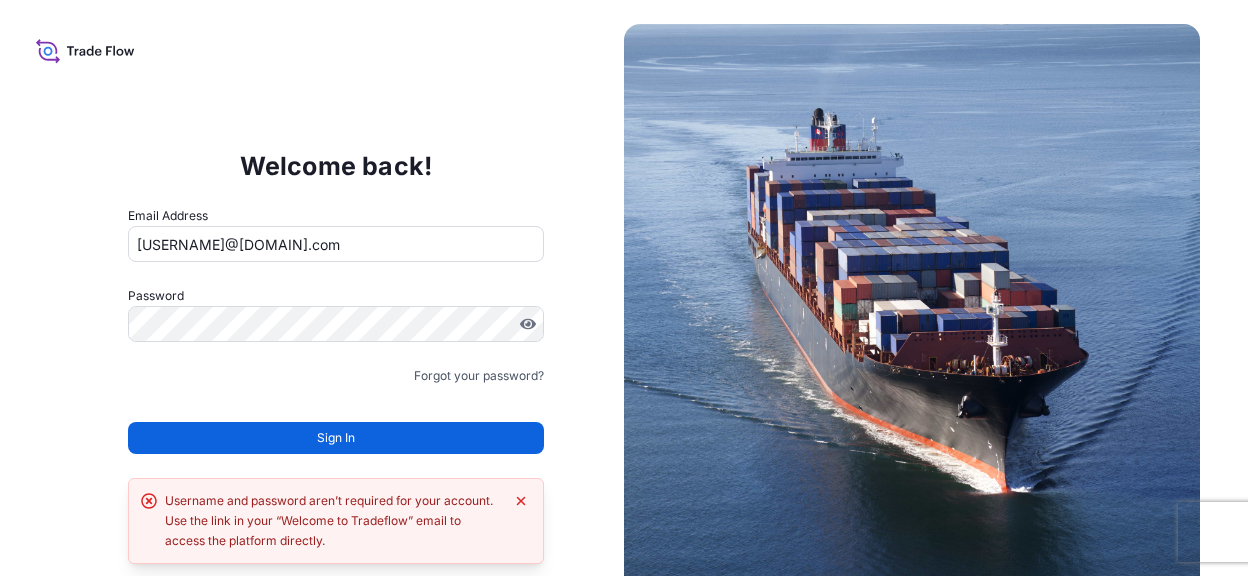 click on "[EMAIL]" at bounding box center (336, 244) 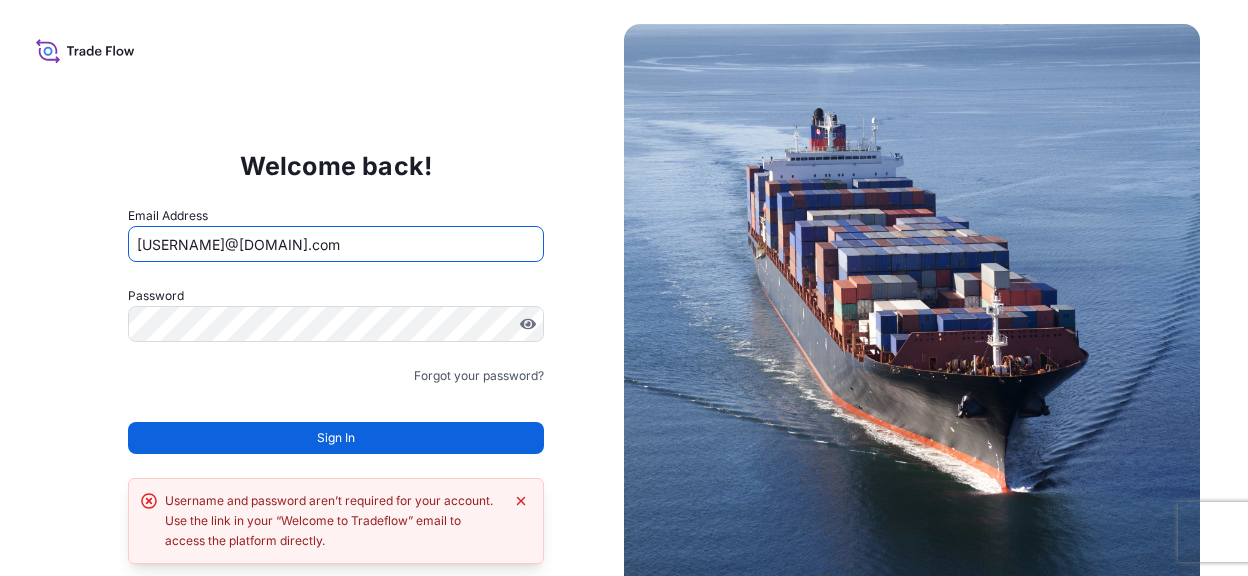 drag, startPoint x: 238, startPoint y: 248, endPoint x: 191, endPoint y: 250, distance: 47.042534 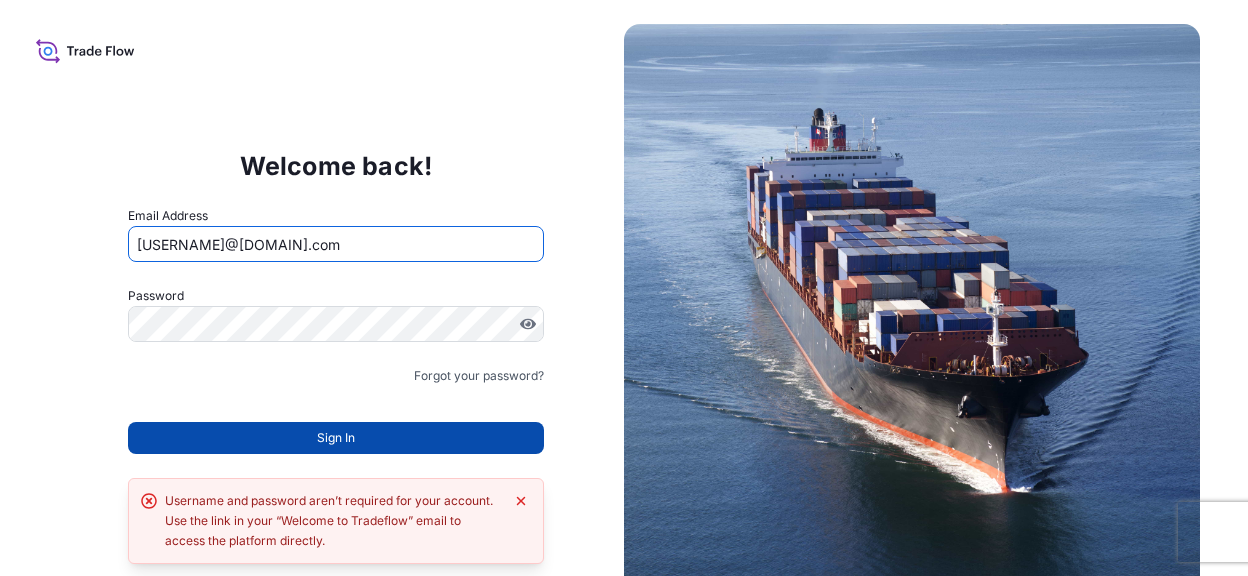 type on "hy.lee@bdpint.com" 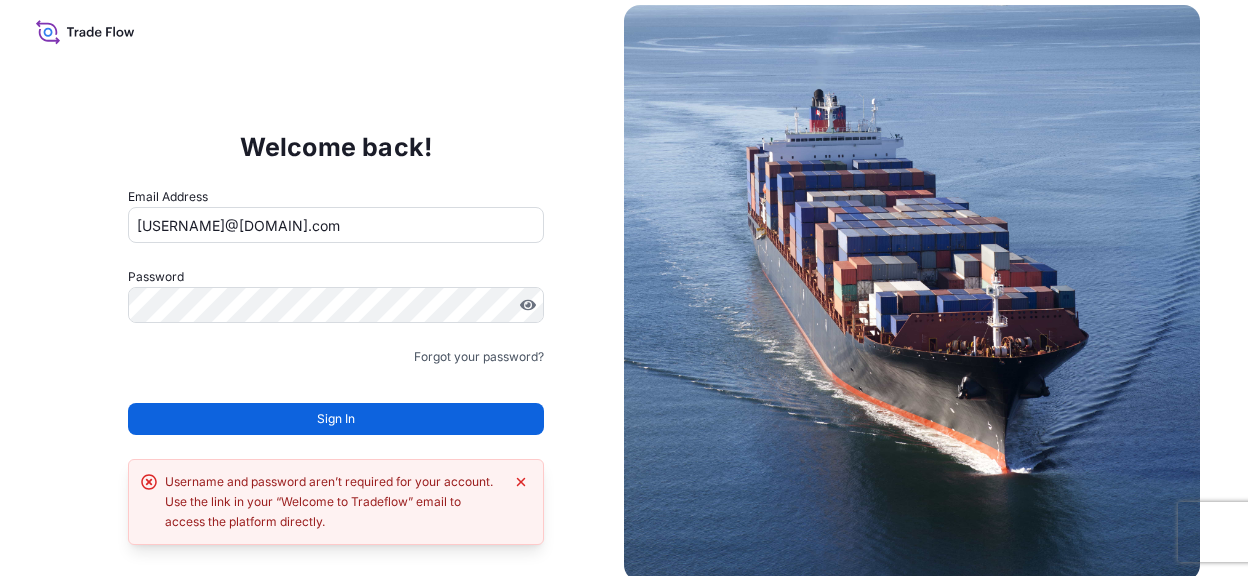 scroll, scrollTop: 24, scrollLeft: 0, axis: vertical 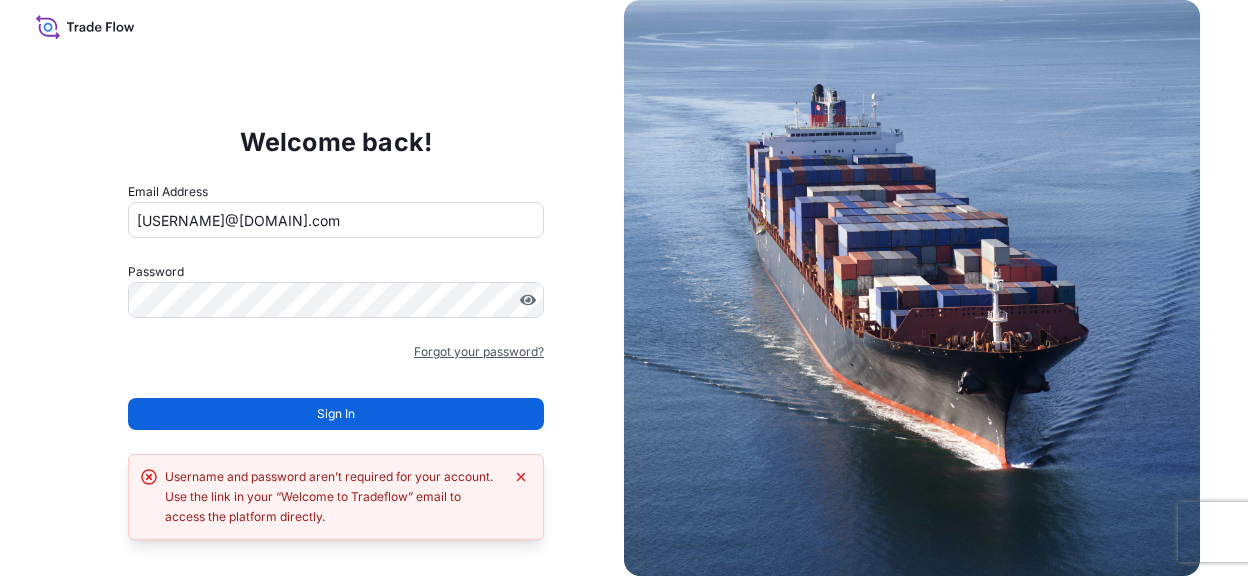 click on "Forgot your password?" at bounding box center [479, 352] 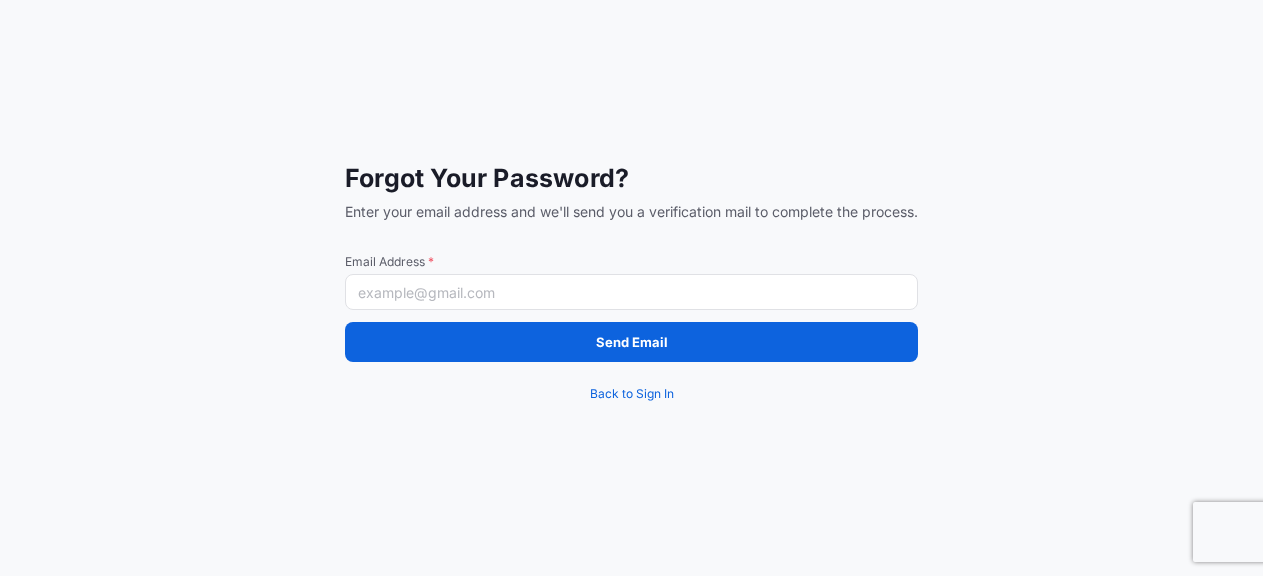 click on "Email Address   *" at bounding box center [631, 292] 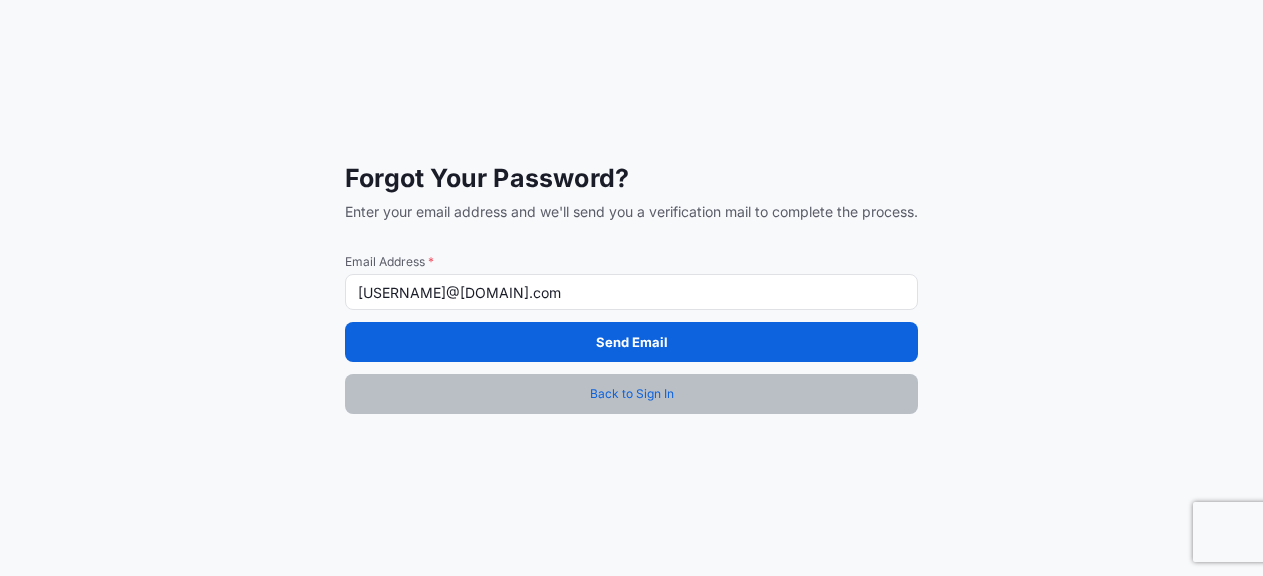 type on "[EMAIL]" 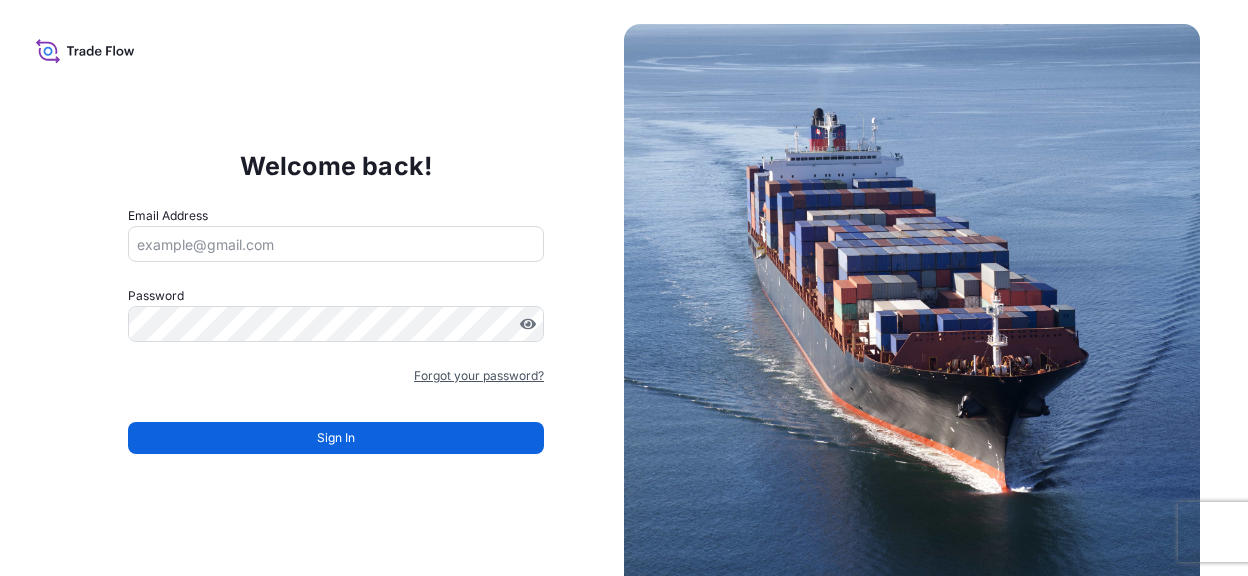 click on "Forgot your password?" at bounding box center (479, 376) 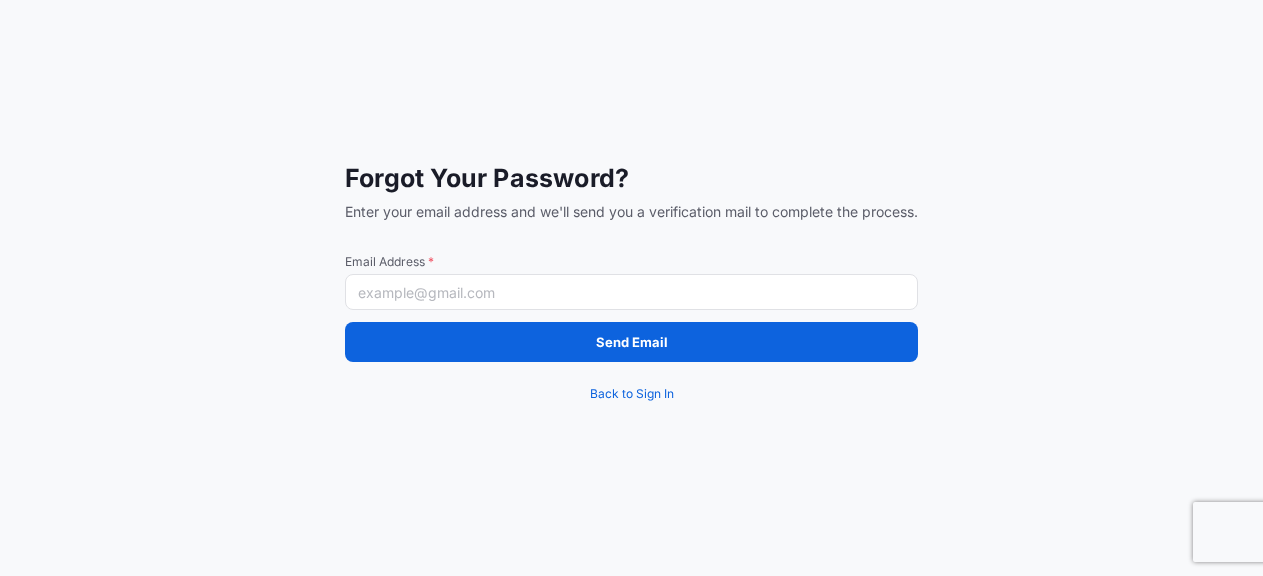 click on "Email Address   *" at bounding box center (631, 292) 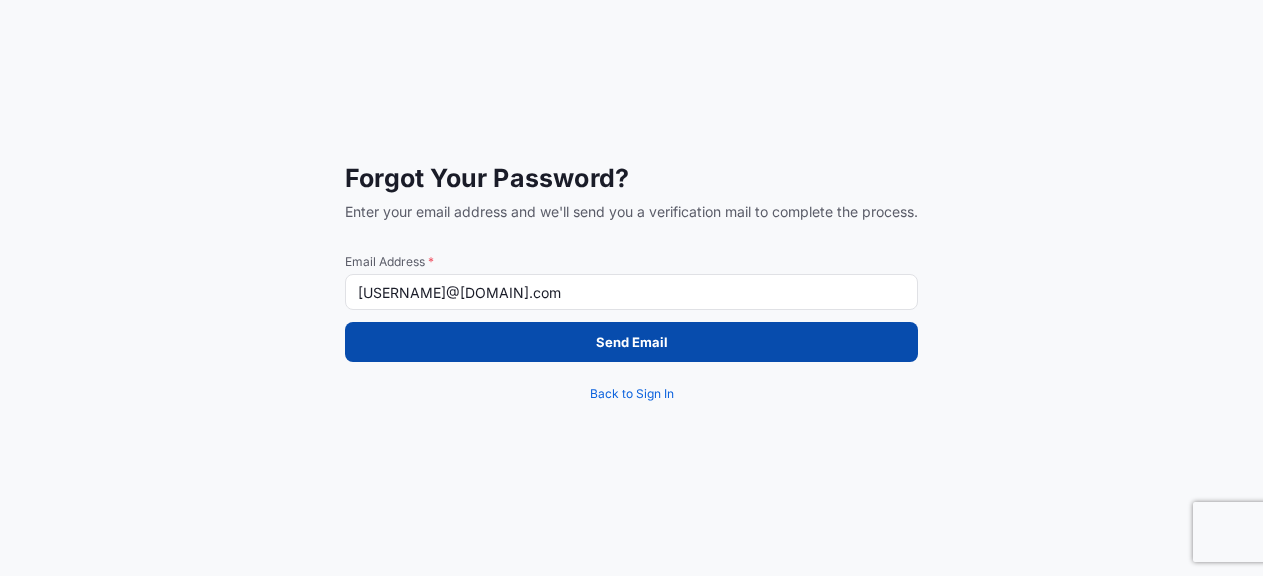 click on "Send Email" at bounding box center [631, 342] 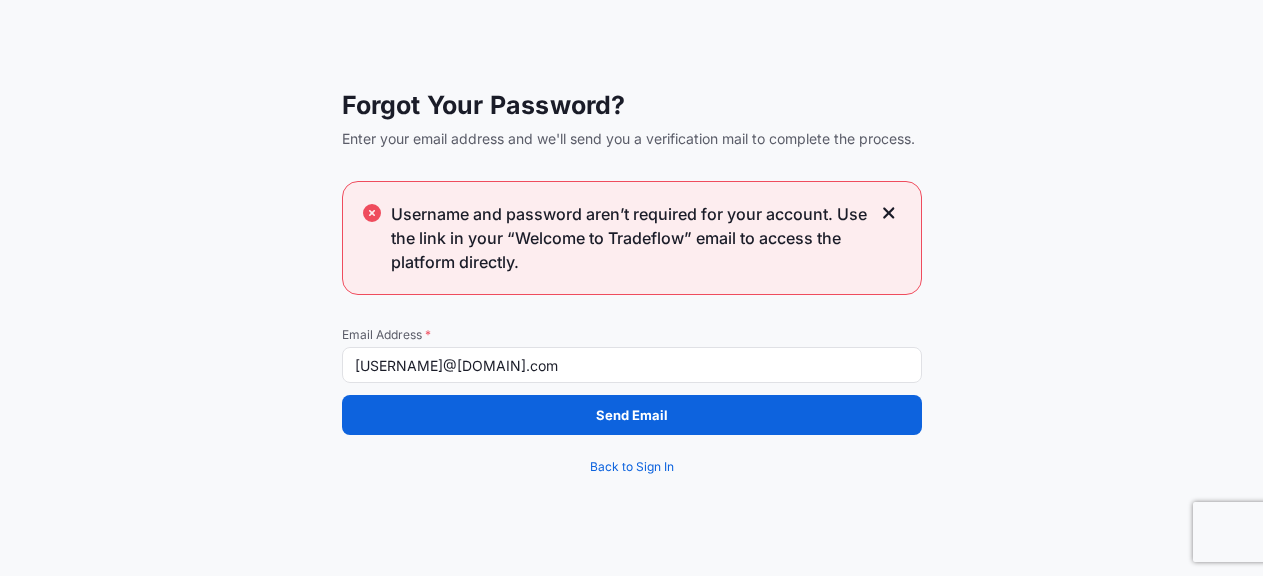 click on "Email Address   *" at bounding box center (632, 335) 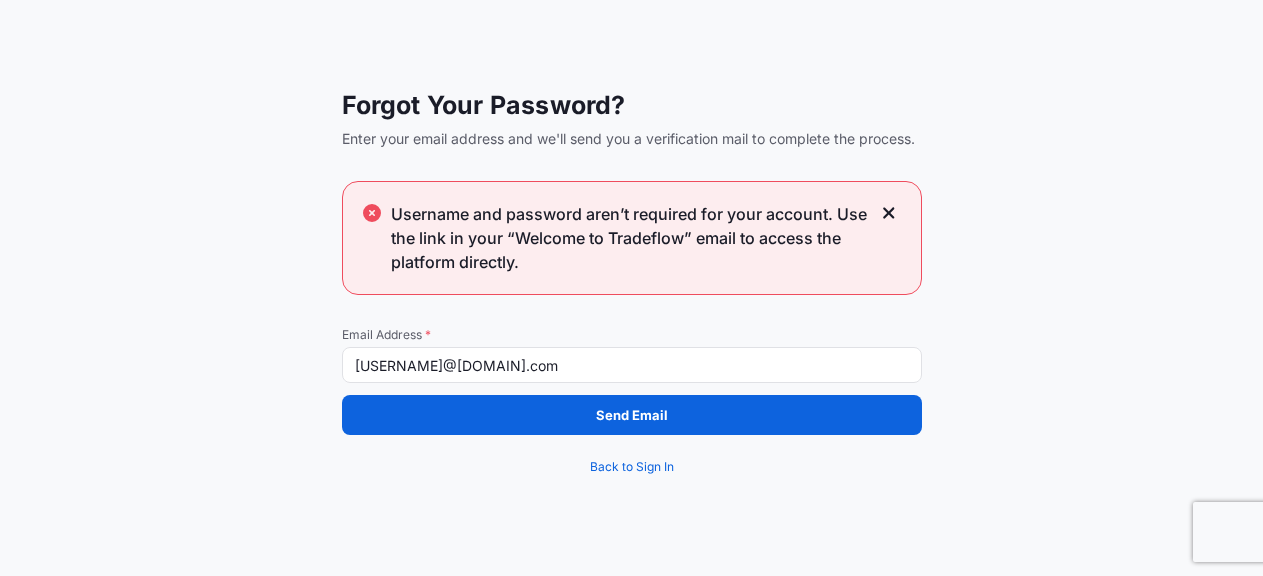 drag, startPoint x: 394, startPoint y: 367, endPoint x: 521, endPoint y: 367, distance: 127 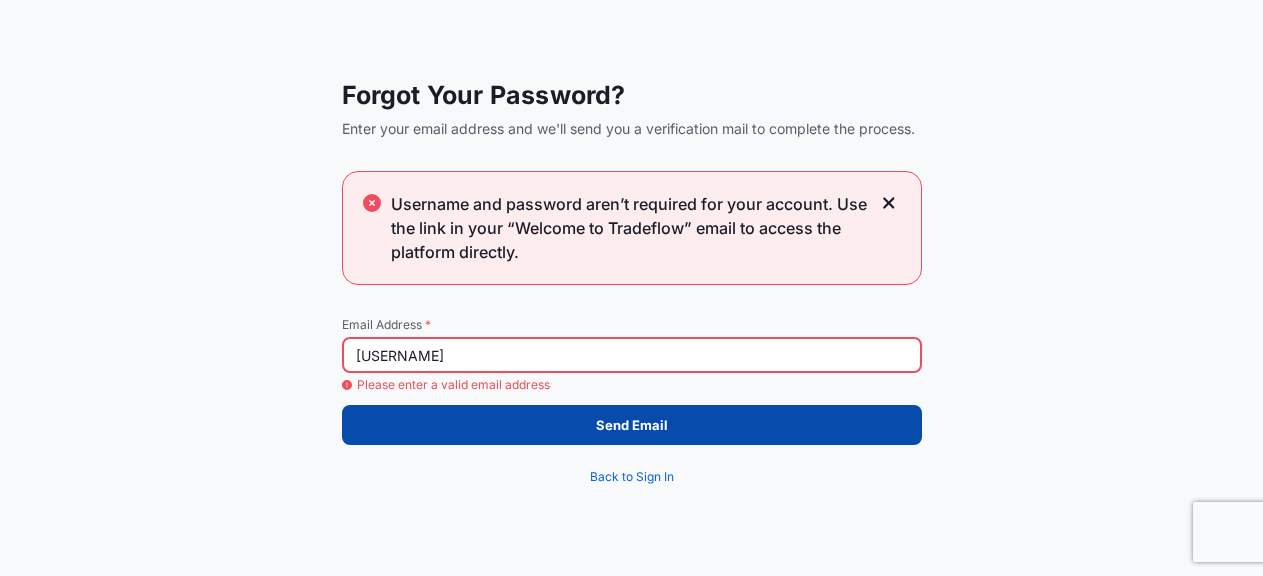 click on "Send Email" at bounding box center (632, 425) 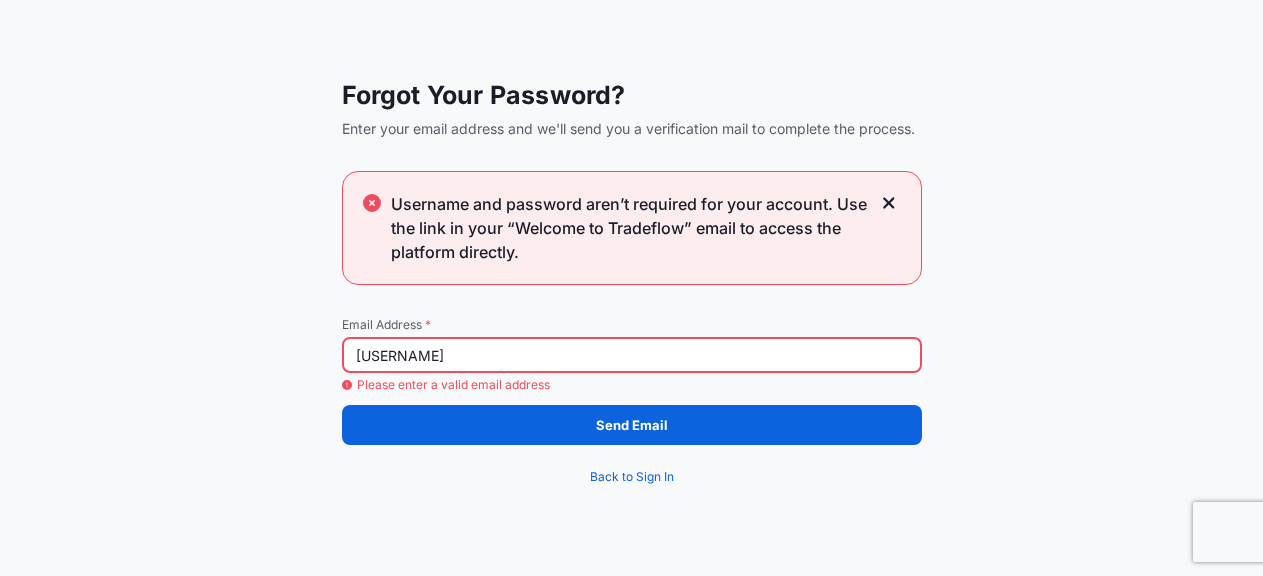click on "HY.LEE" at bounding box center (632, 355) 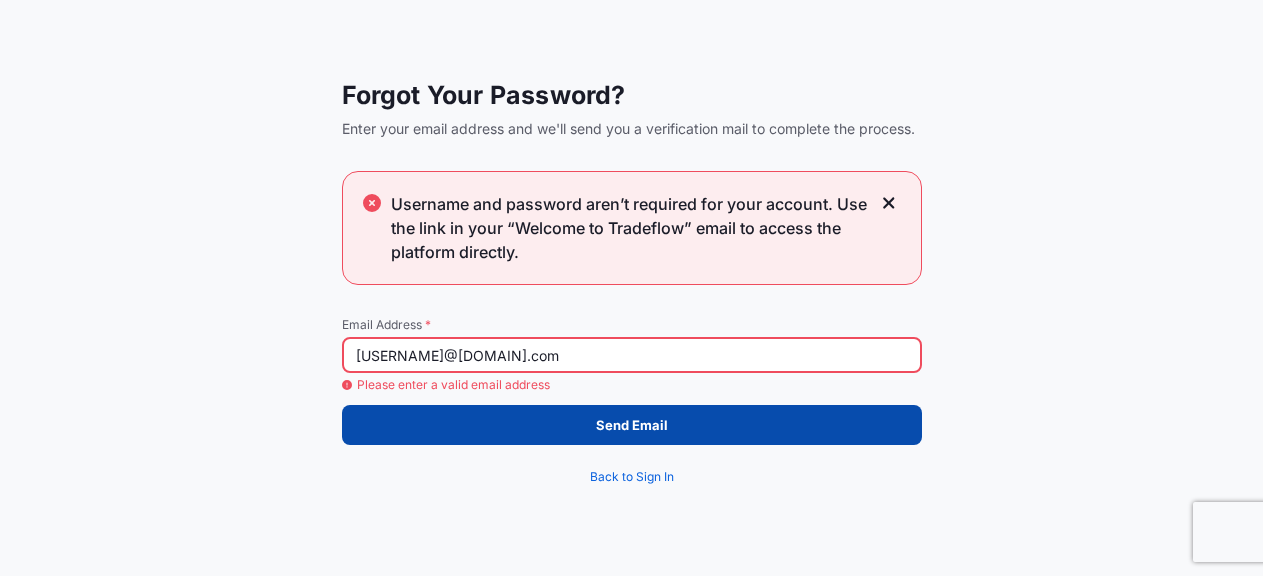 click on "Send Email" at bounding box center [632, 425] 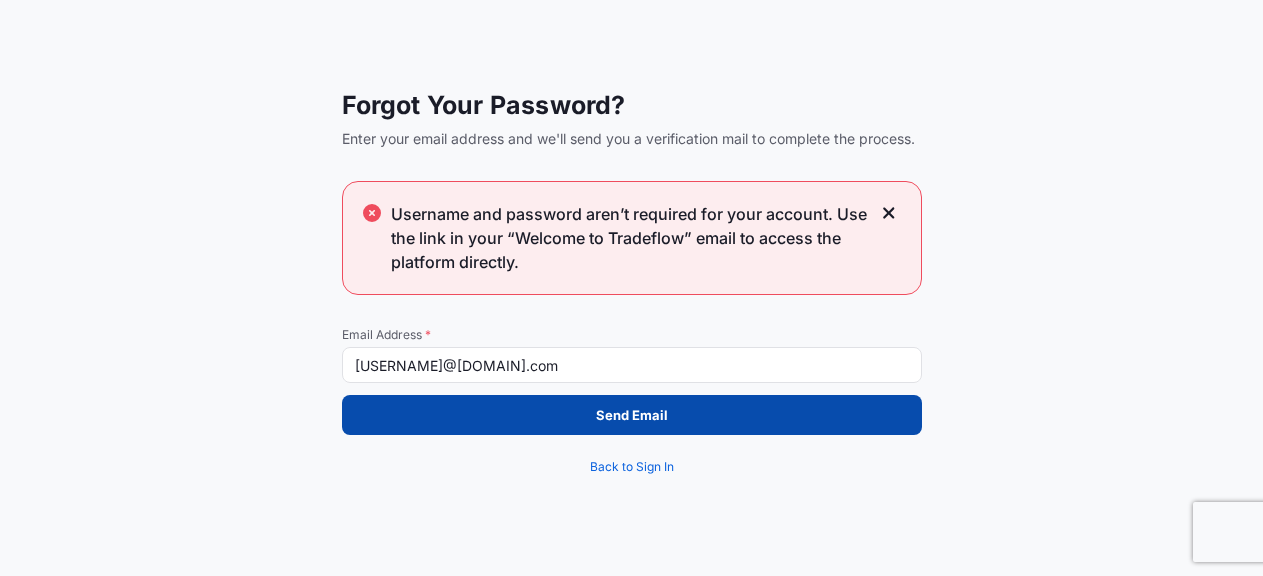 click on "Send Email" at bounding box center [632, 415] 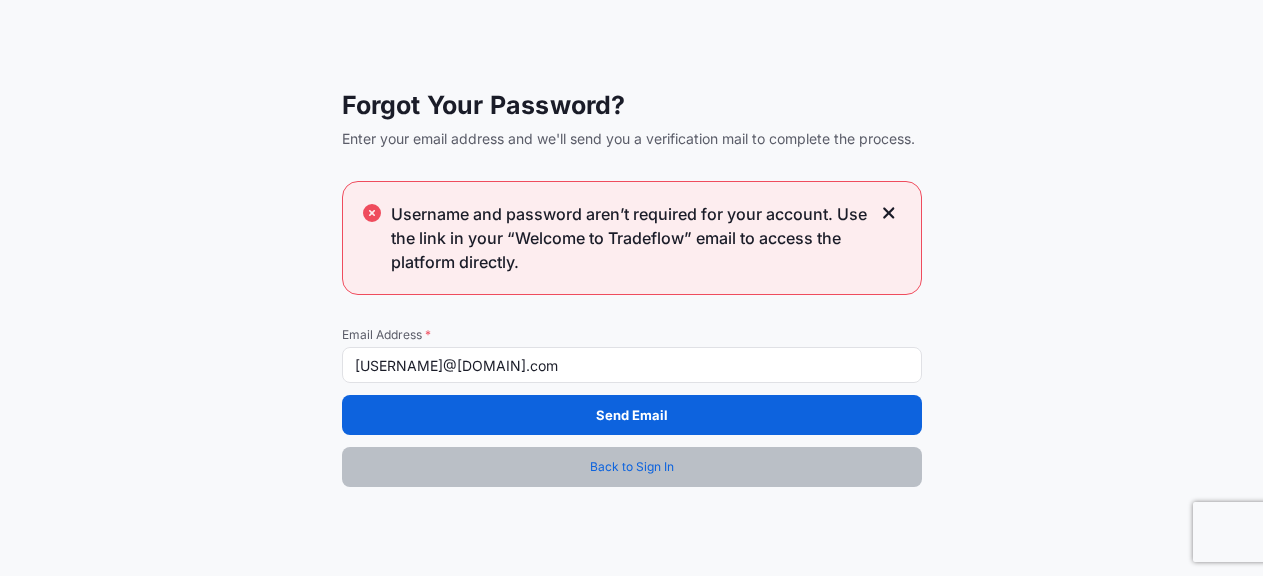 click on "Back to Sign In" at bounding box center [632, 467] 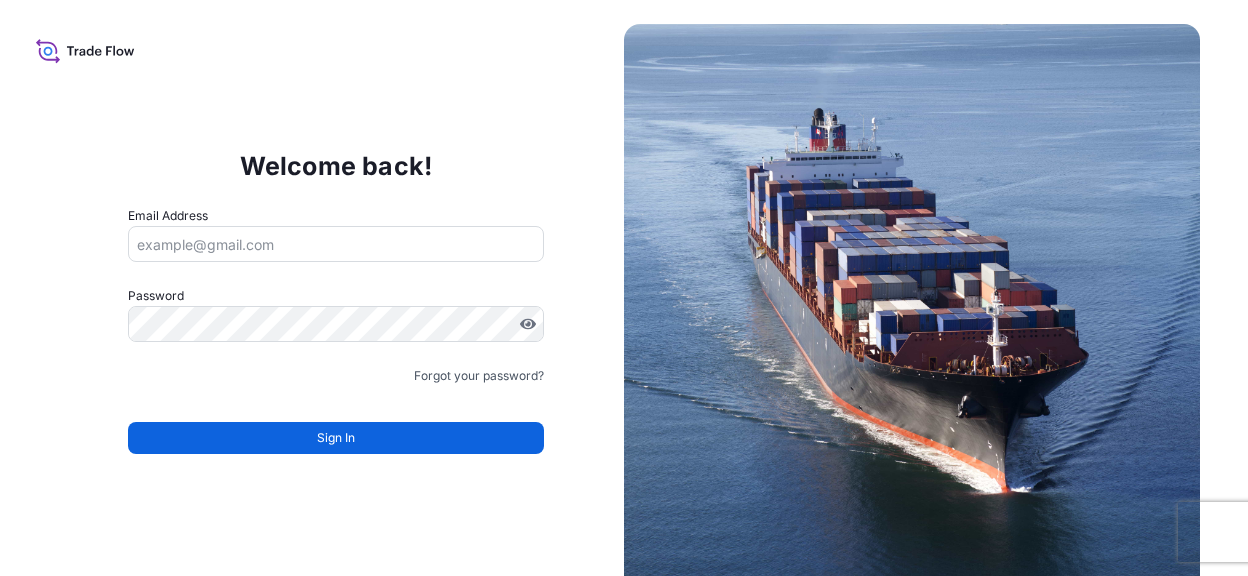 click on "Email Address" at bounding box center [336, 244] 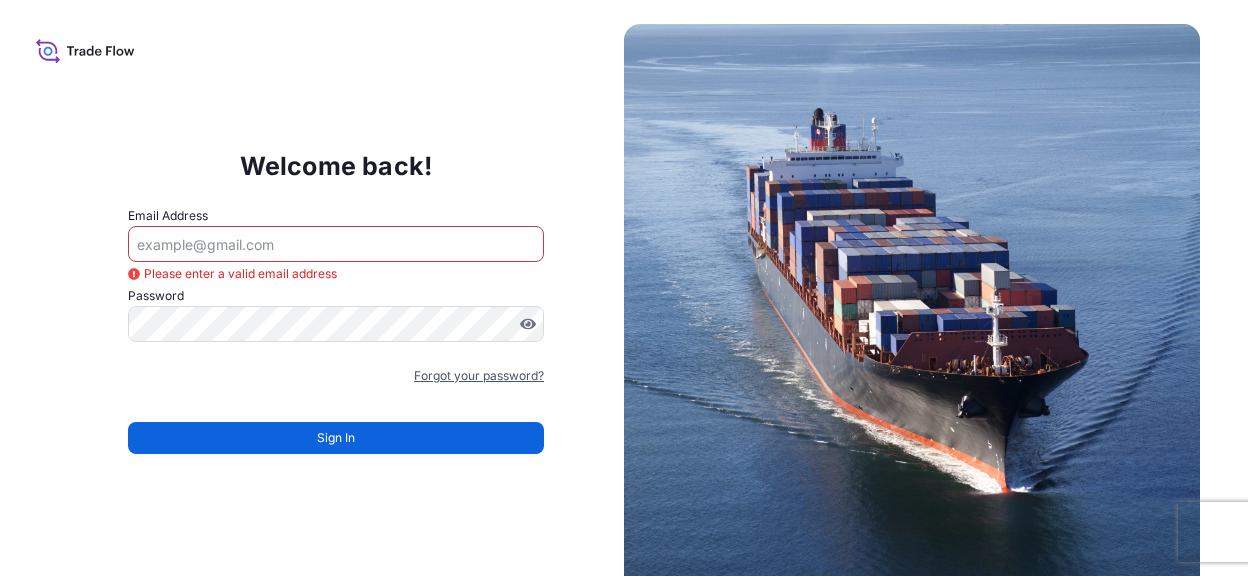 click on "Forgot your password?" at bounding box center (479, 376) 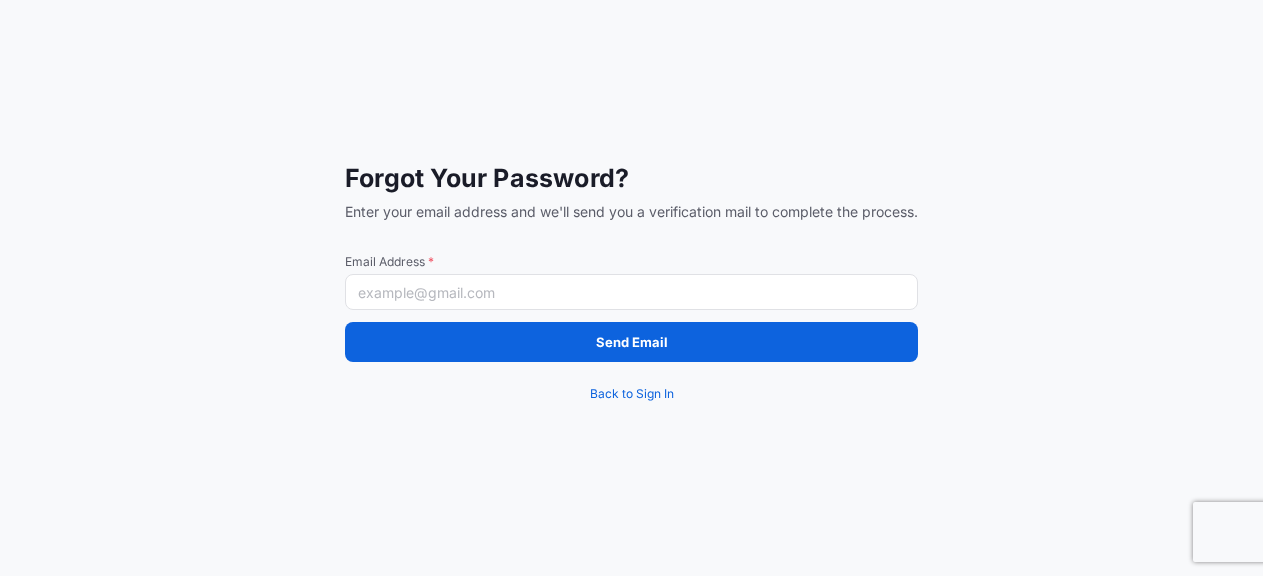 click on "Email Address   *" at bounding box center [631, 292] 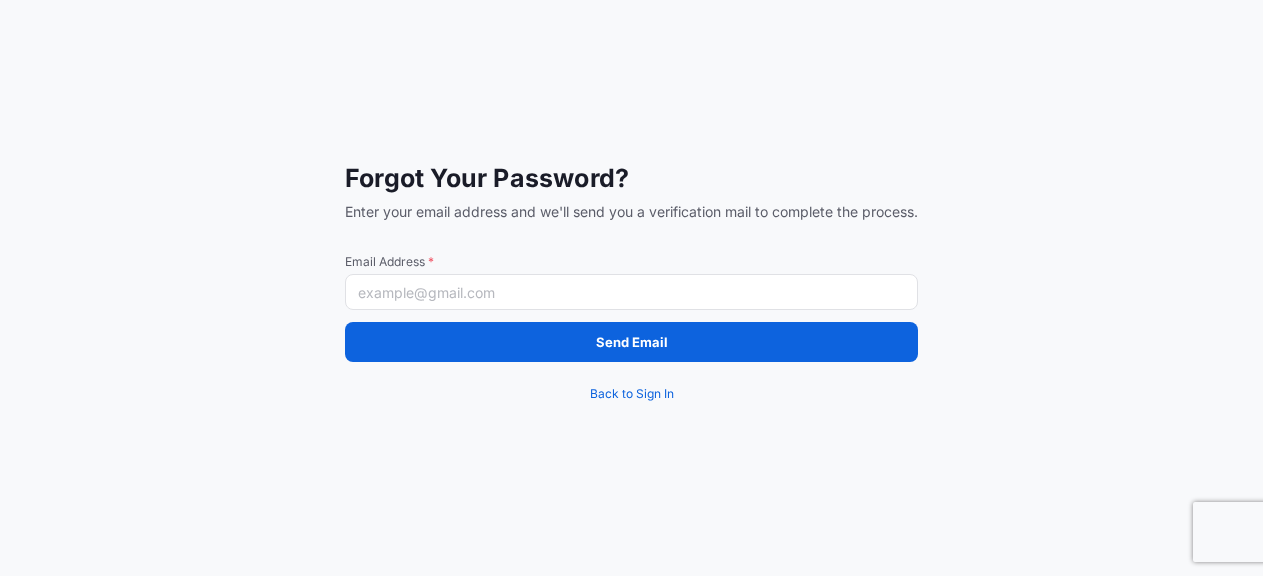 type on "[EMAIL]" 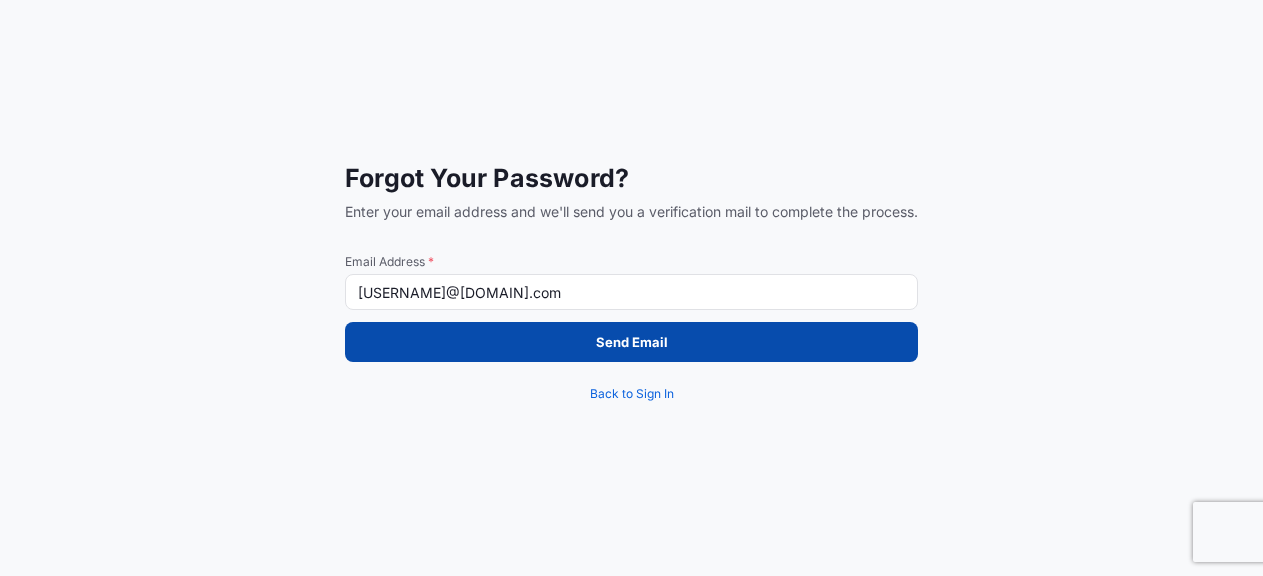 click on "Send Email" at bounding box center [631, 342] 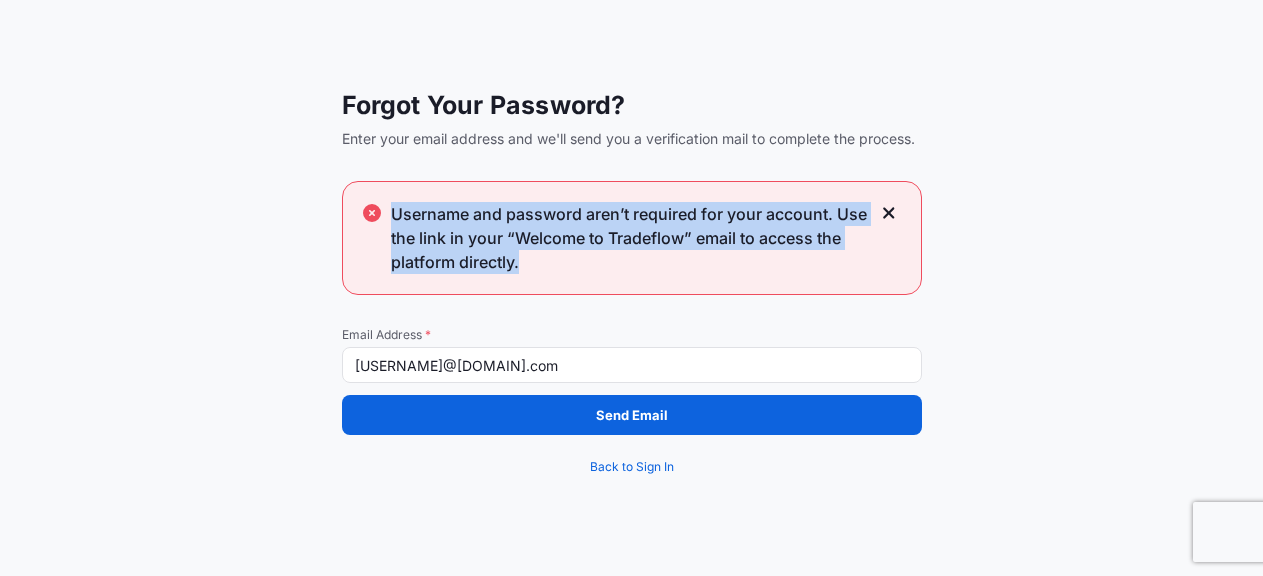 drag, startPoint x: 531, startPoint y: 261, endPoint x: 393, endPoint y: 219, distance: 144.24979 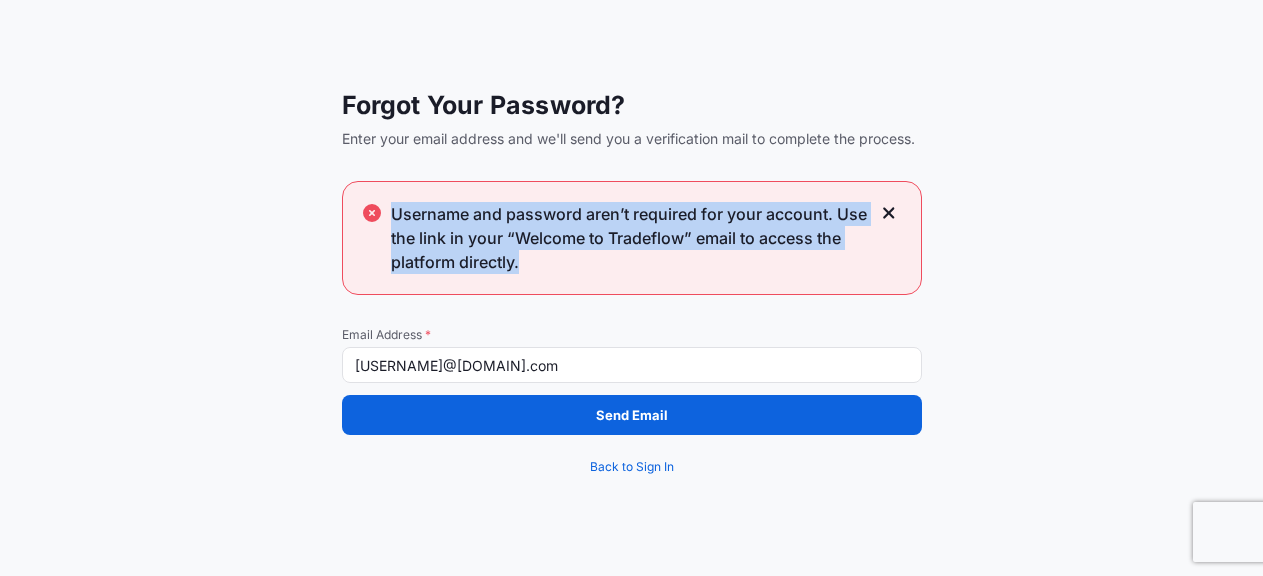 copy on "Username and password aren’t required for your account. Use the link in your “Welcome to Tradeflow” email to access the platform directly." 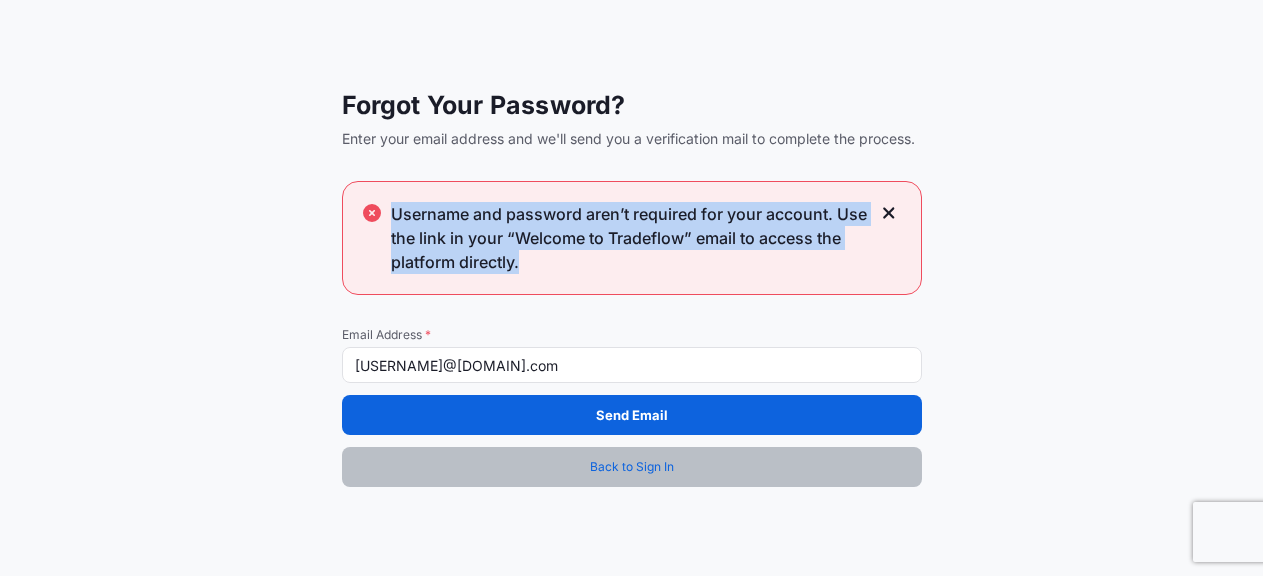 click on "Back to Sign In" at bounding box center (632, 467) 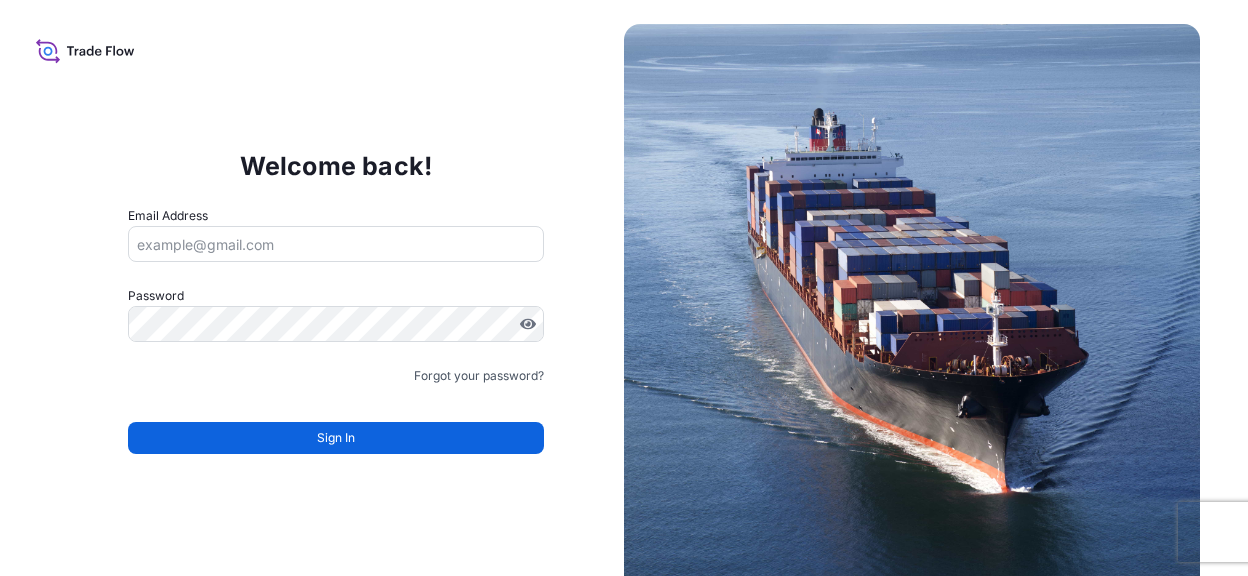 scroll, scrollTop: 24, scrollLeft: 0, axis: vertical 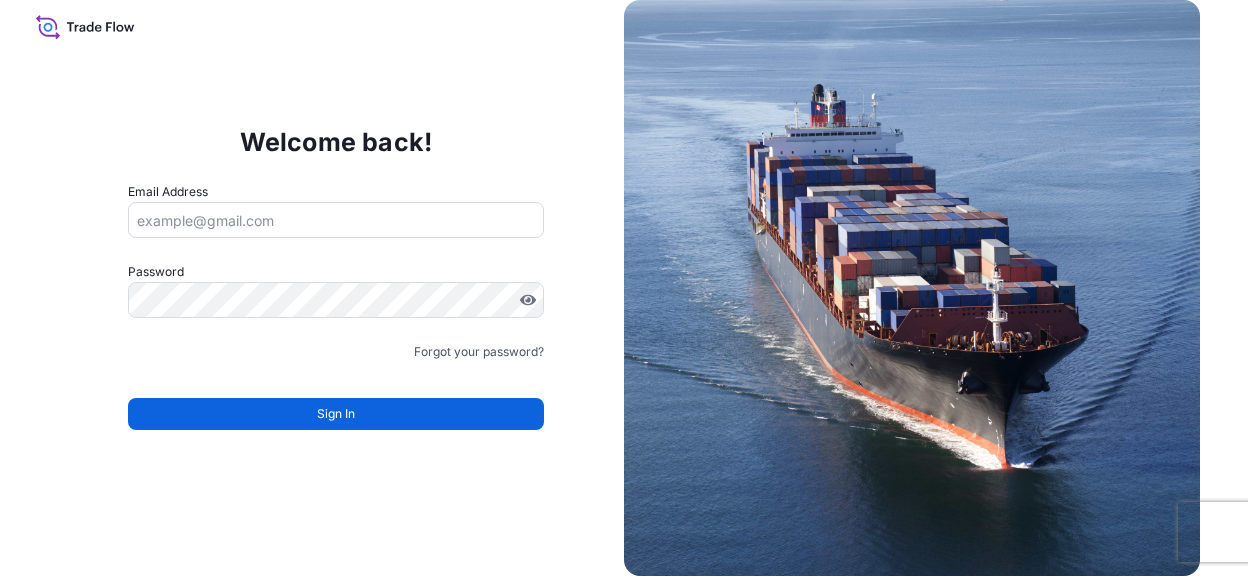 click on "Email Address" at bounding box center [336, 220] 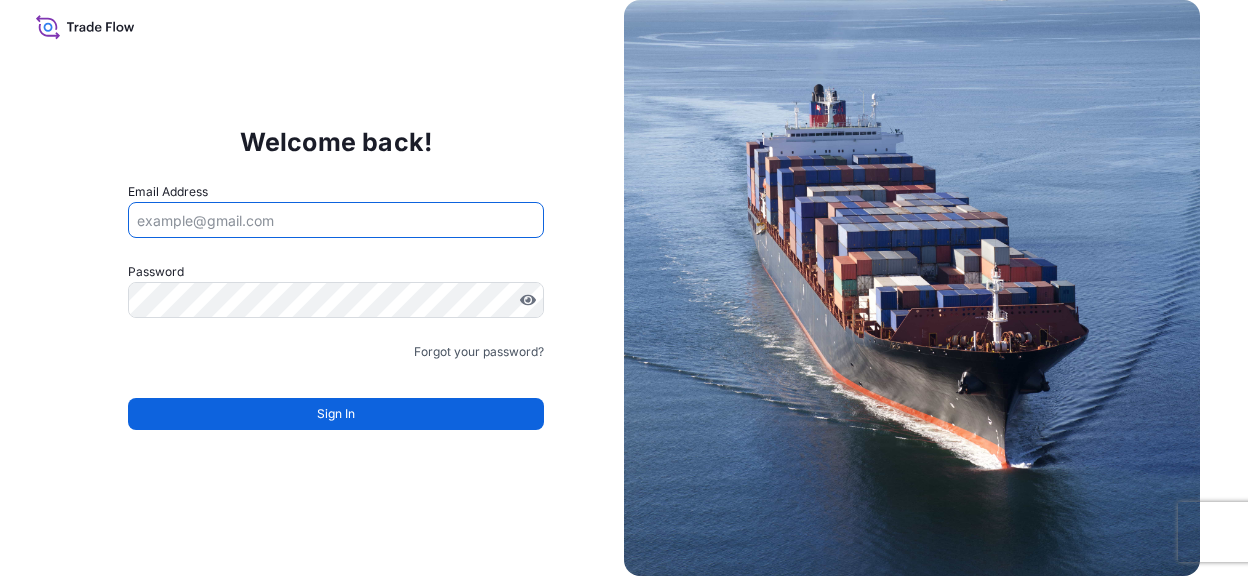 click on "Email Address" at bounding box center [336, 220] 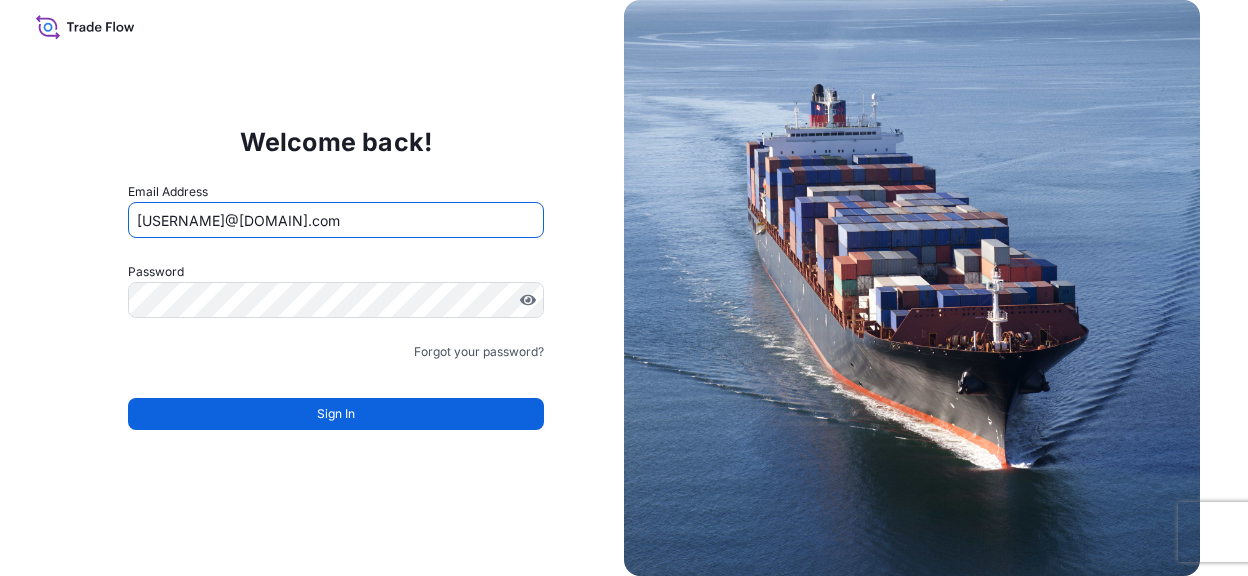 type on "[EMAIL]" 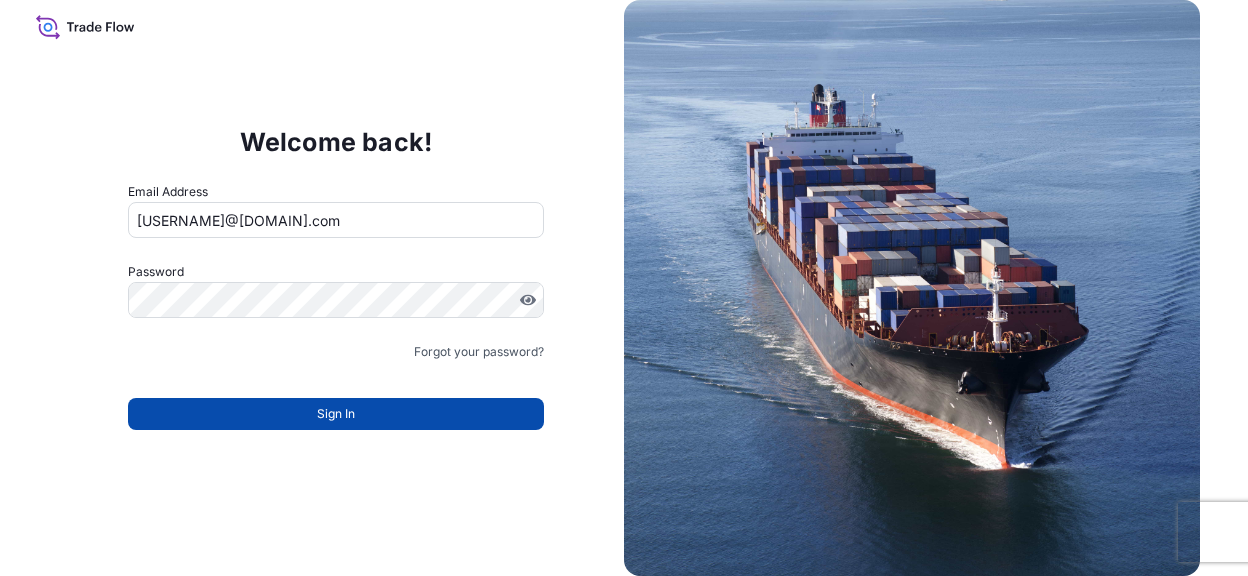 click on "Sign In" at bounding box center (336, 414) 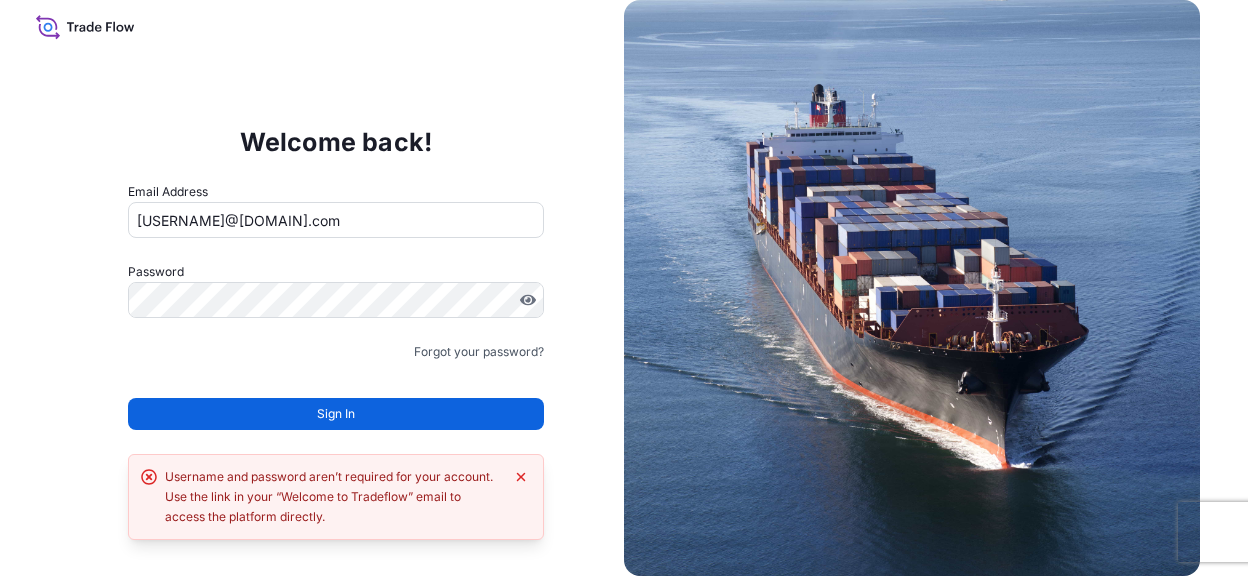 click 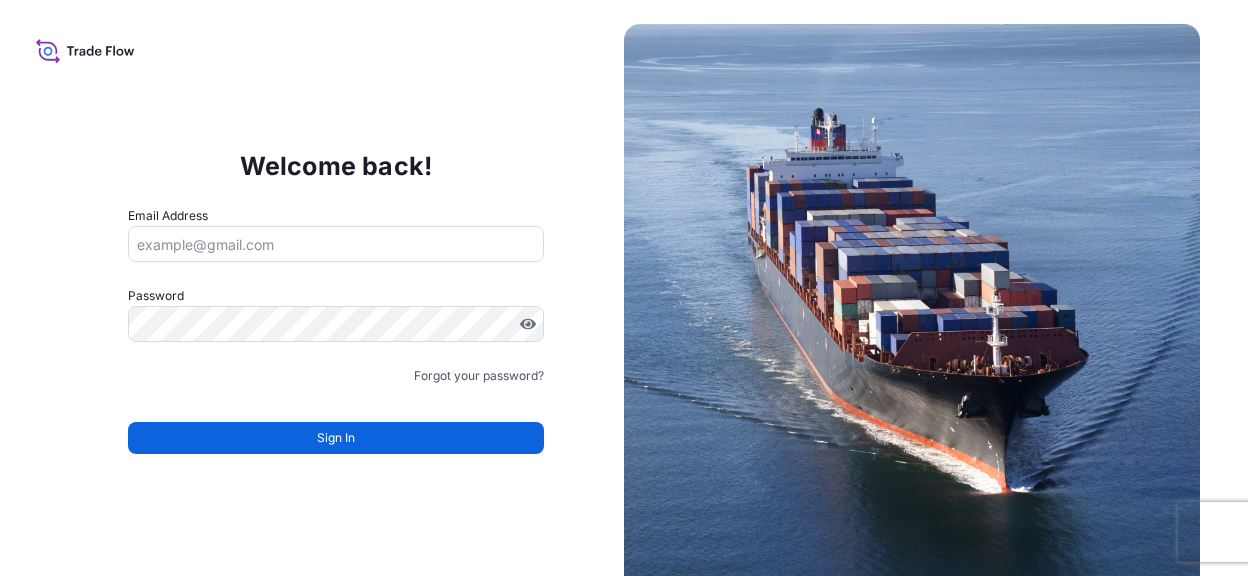 scroll, scrollTop: 0, scrollLeft: 0, axis: both 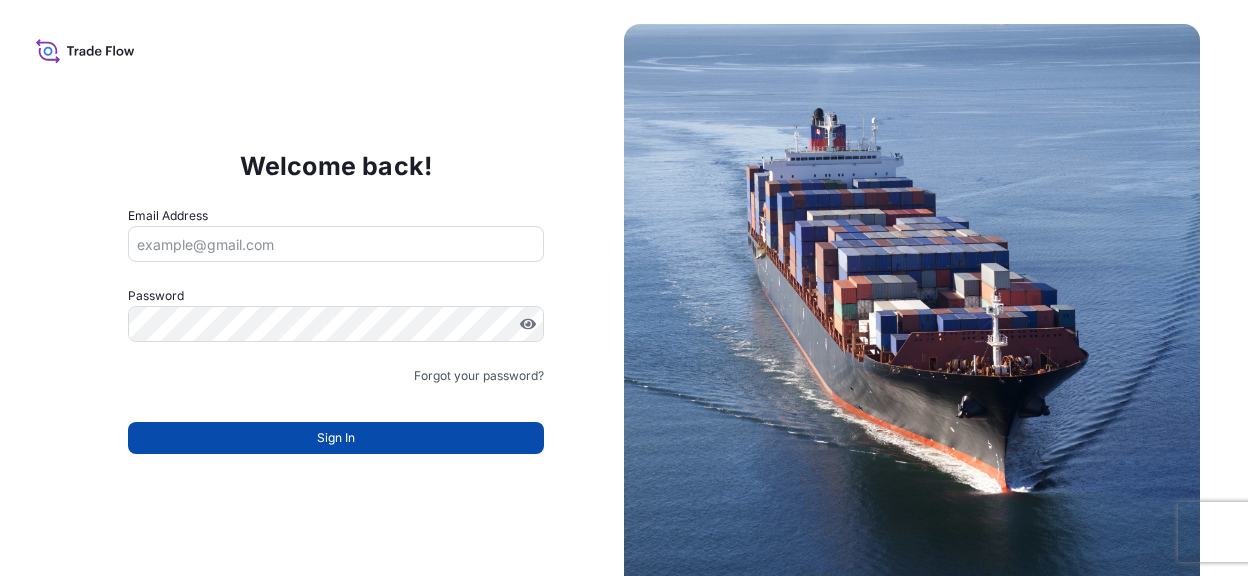 click on "Sign In" at bounding box center [336, 438] 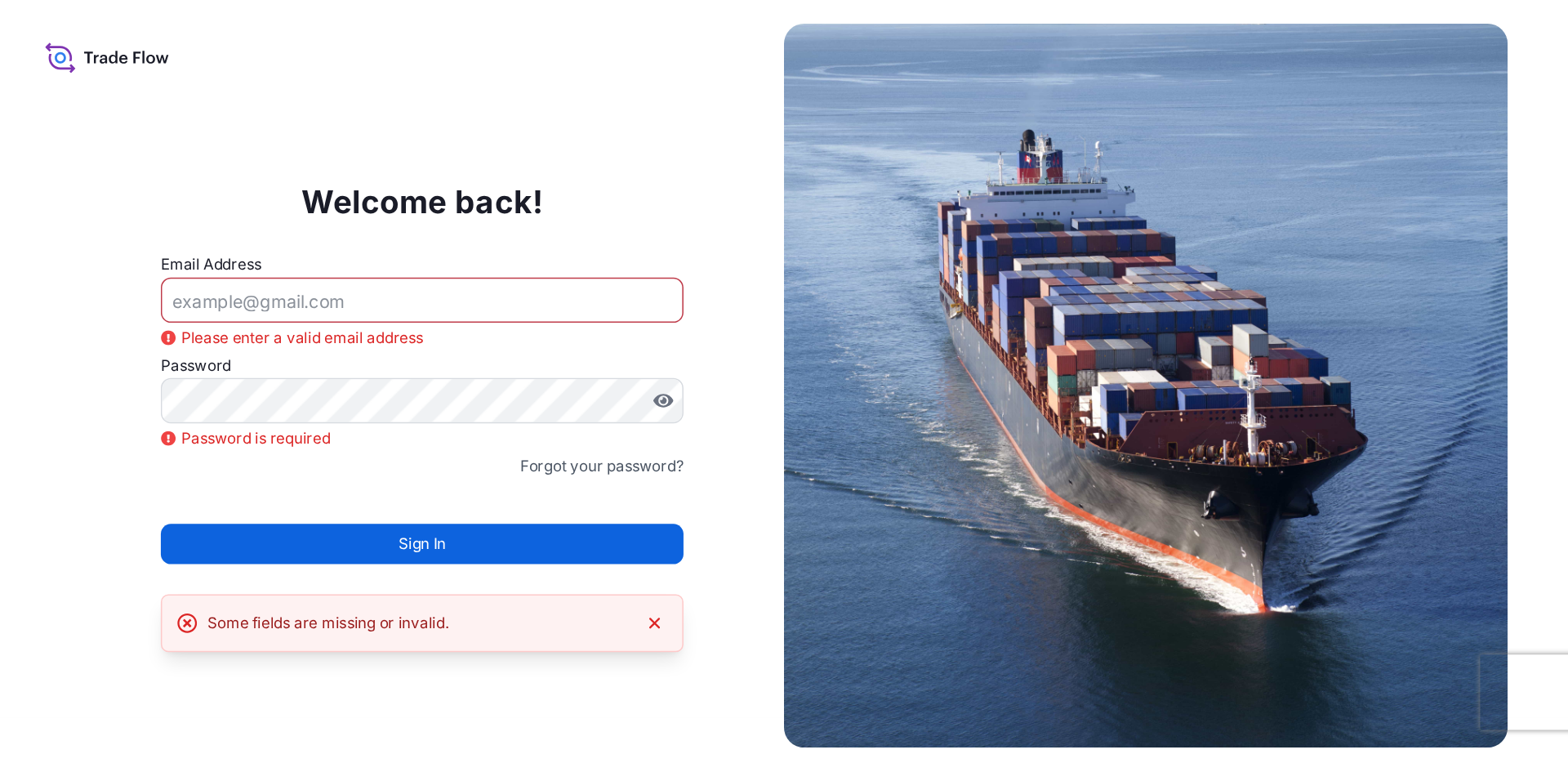 scroll, scrollTop: 0, scrollLeft: 0, axis: both 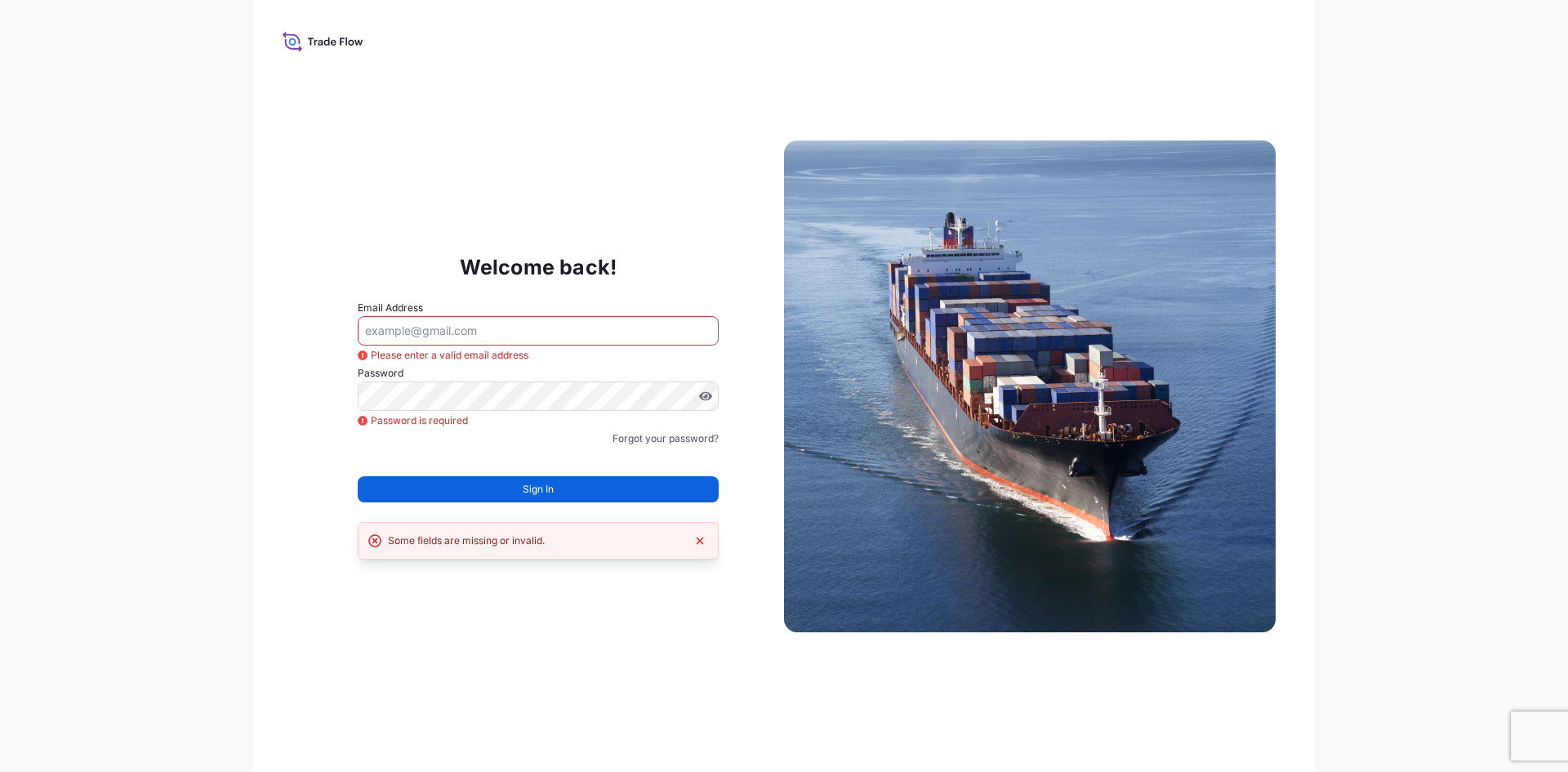click on "Email Address" at bounding box center [538, 331] 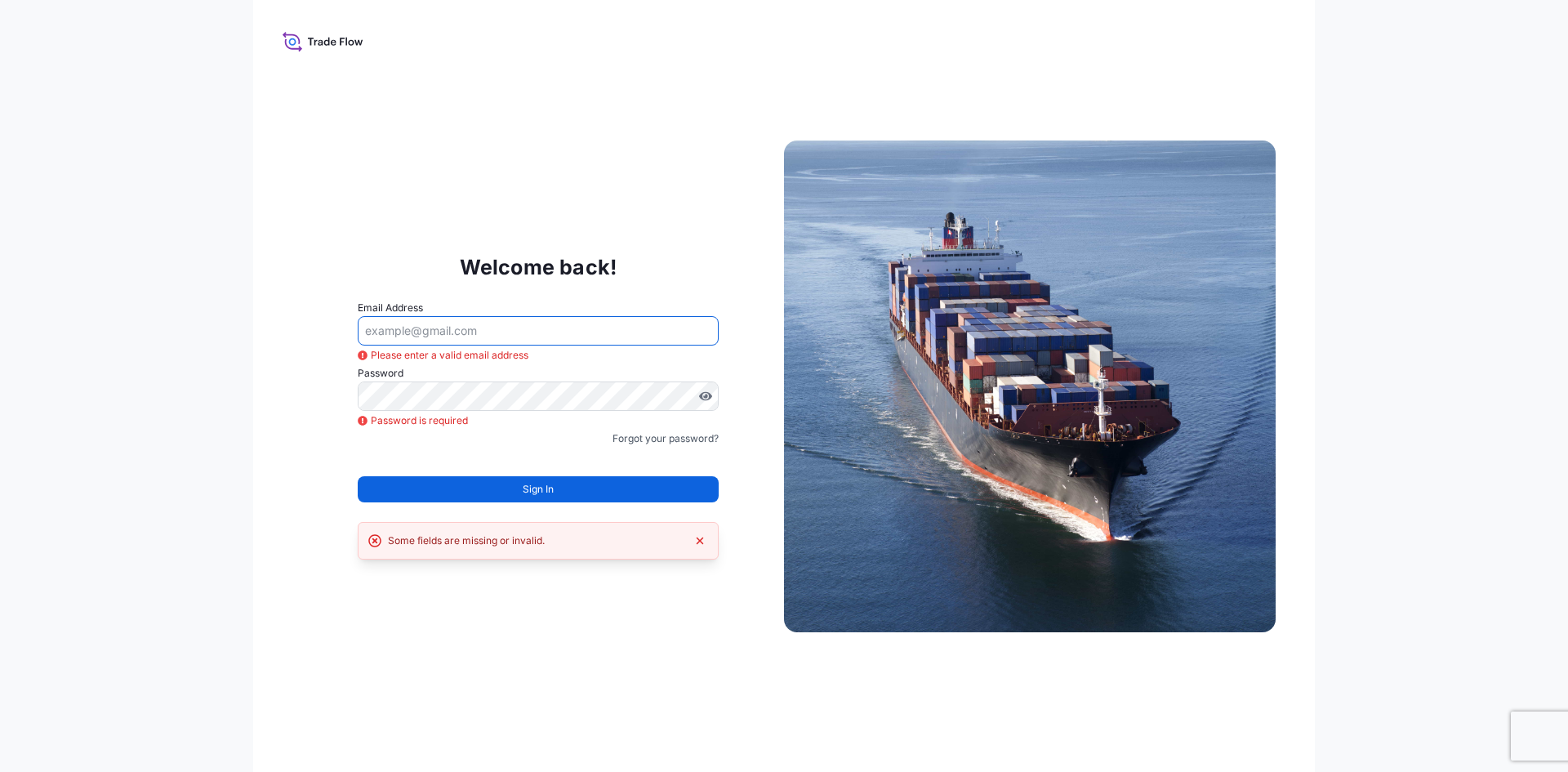 click on "Email Address" at bounding box center [538, 331] 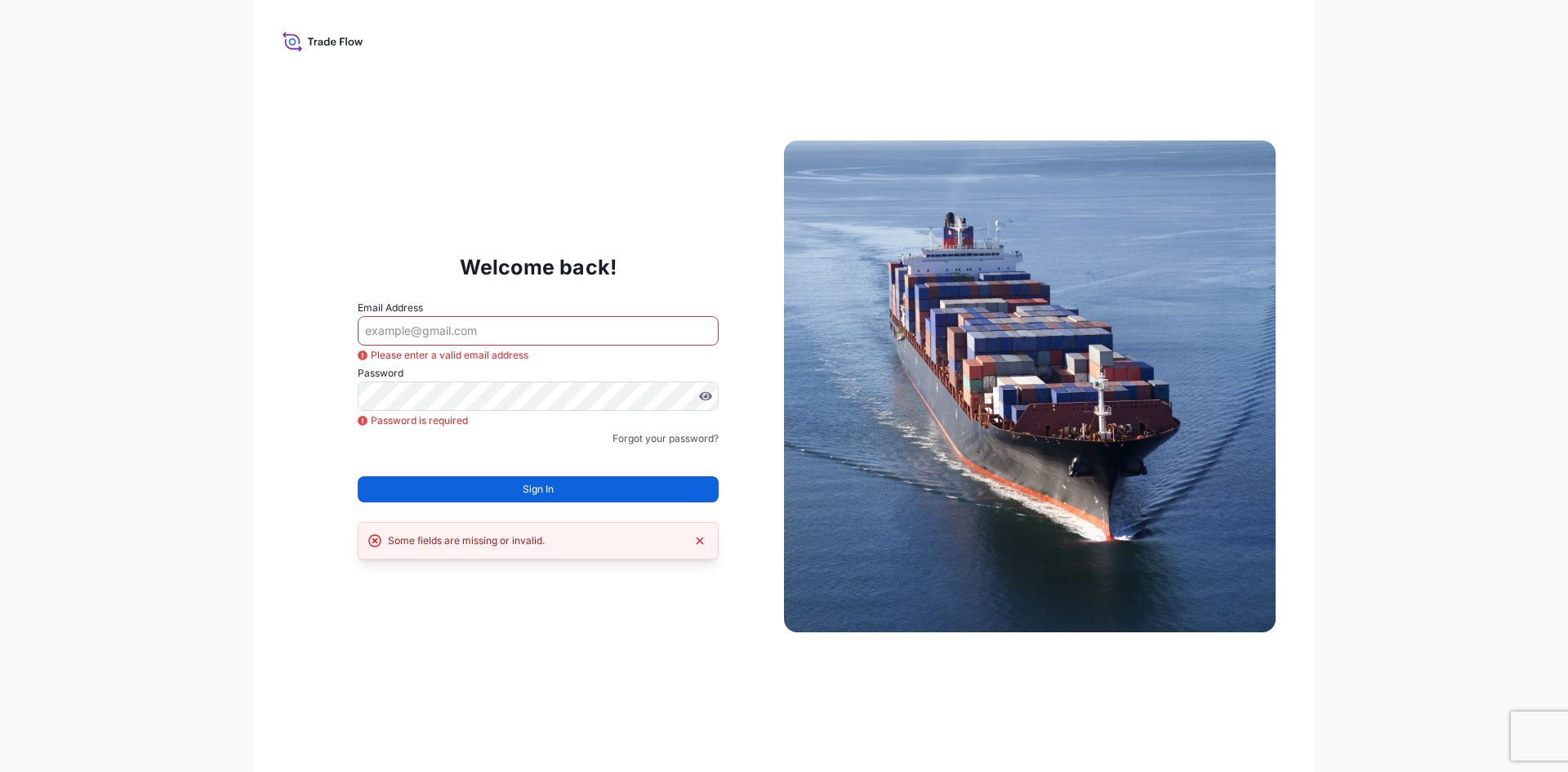 click on "Email Address" at bounding box center [538, 331] 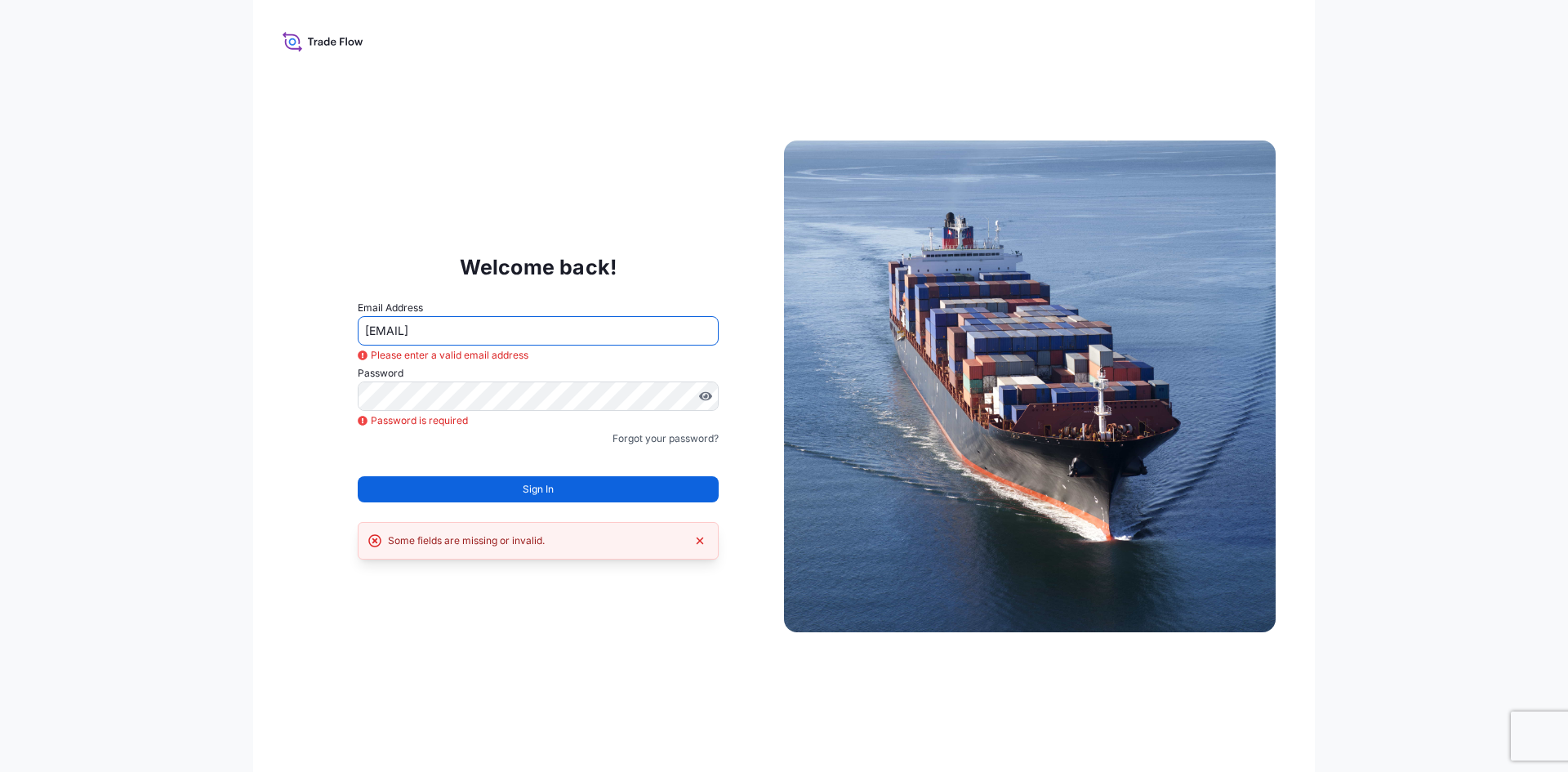 type on "[EMAIL]" 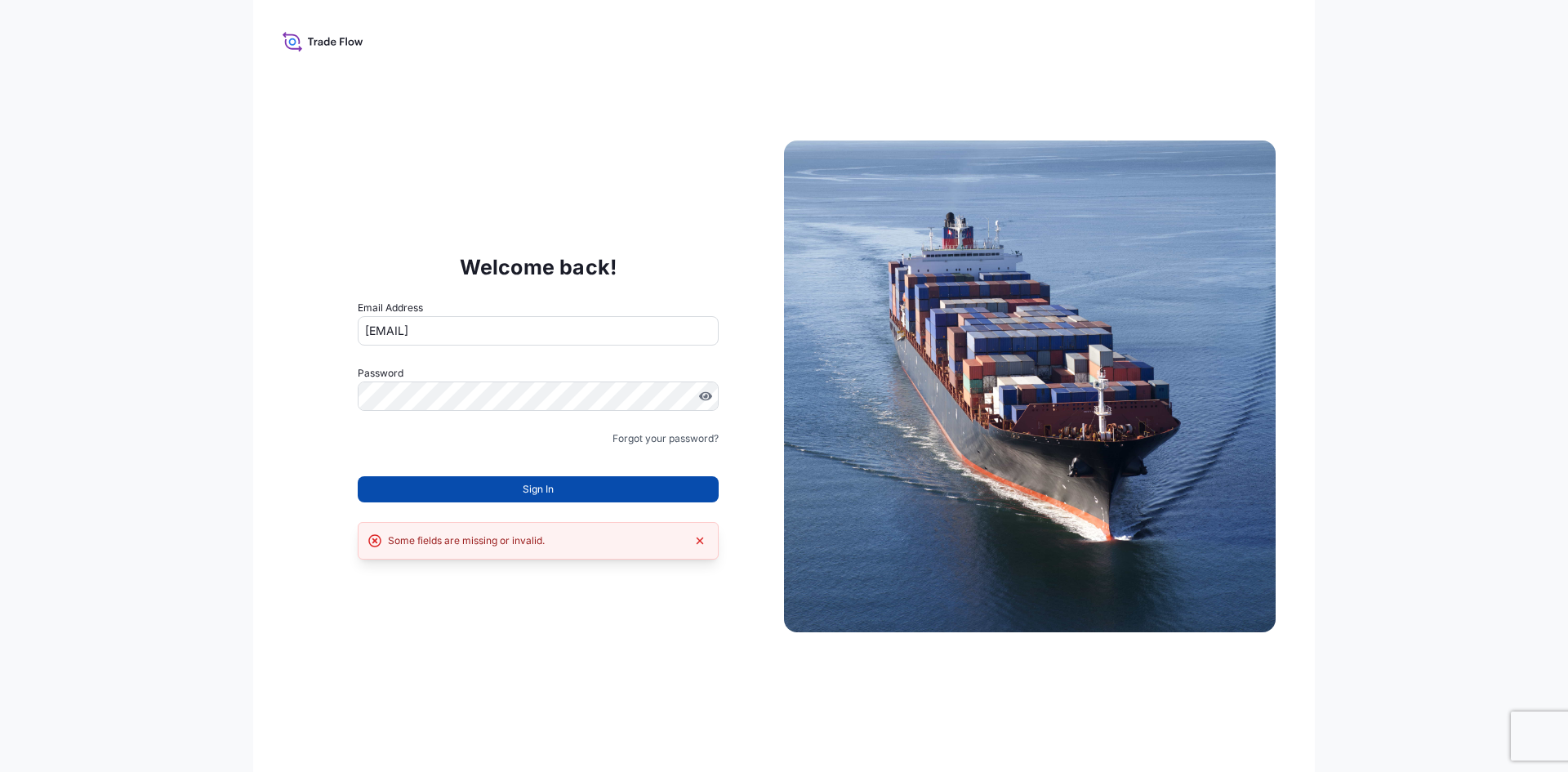 click on "Sign In" at bounding box center [538, 489] 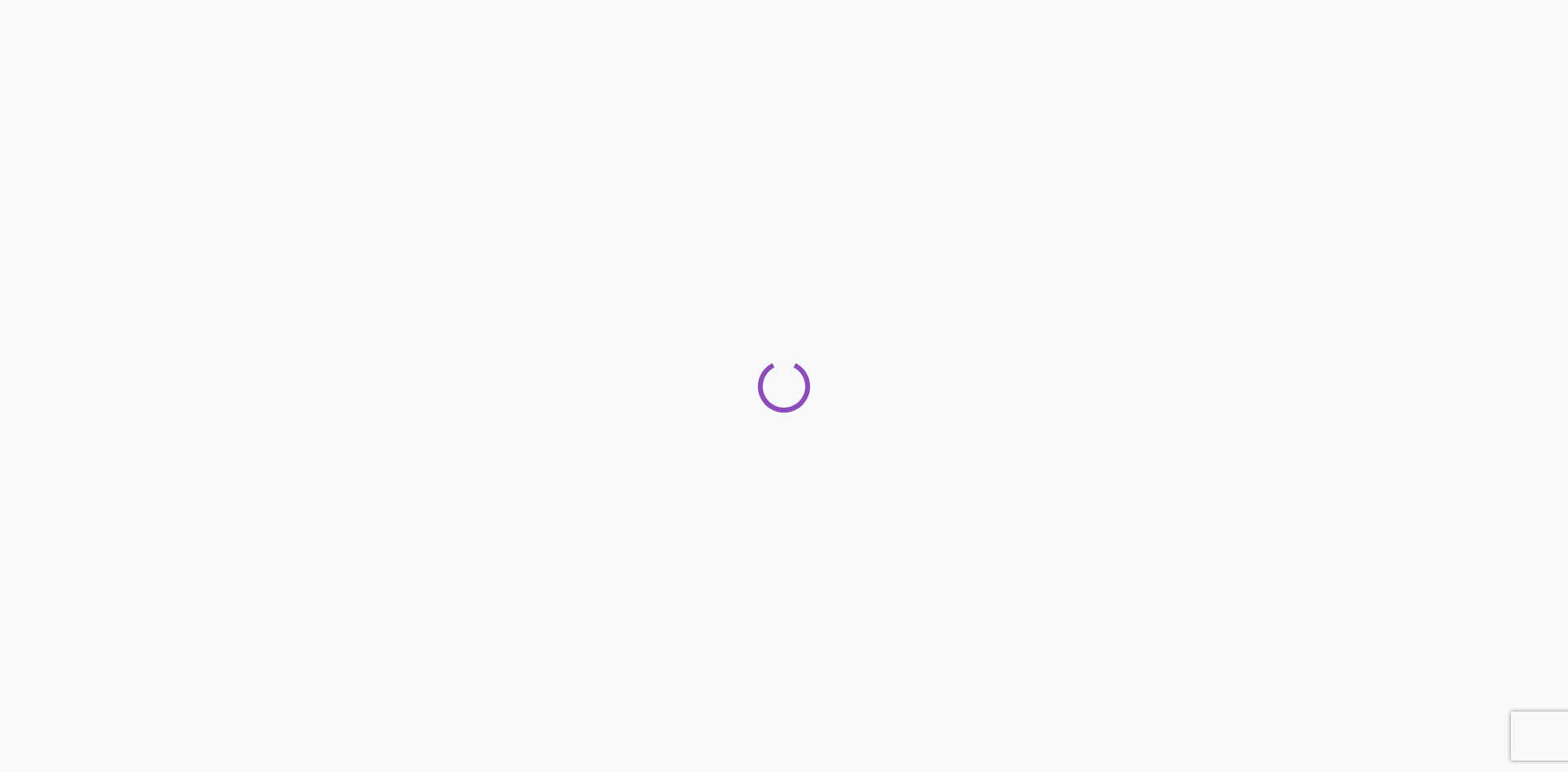 scroll, scrollTop: 0, scrollLeft: 0, axis: both 